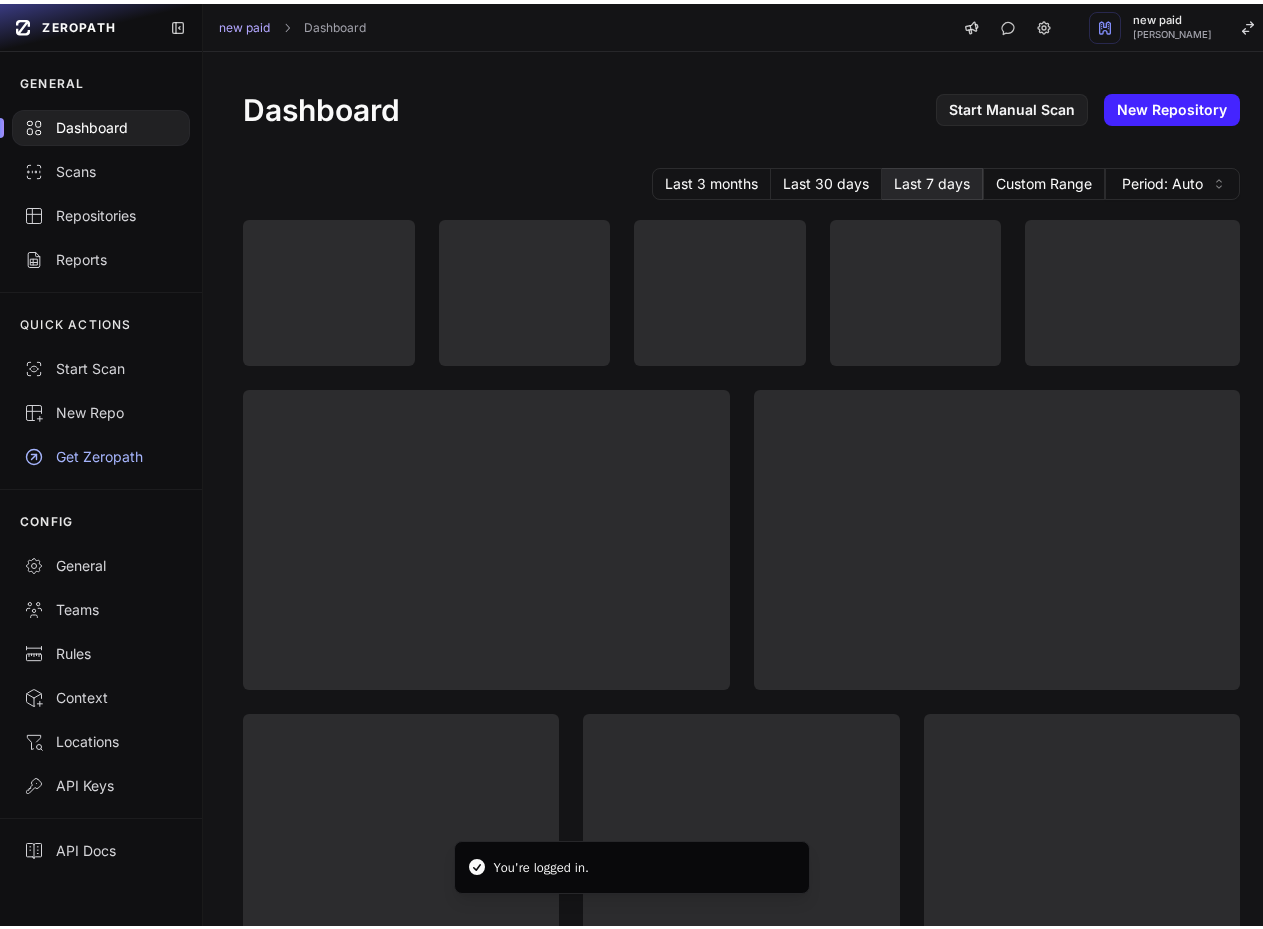 scroll, scrollTop: 0, scrollLeft: 0, axis: both 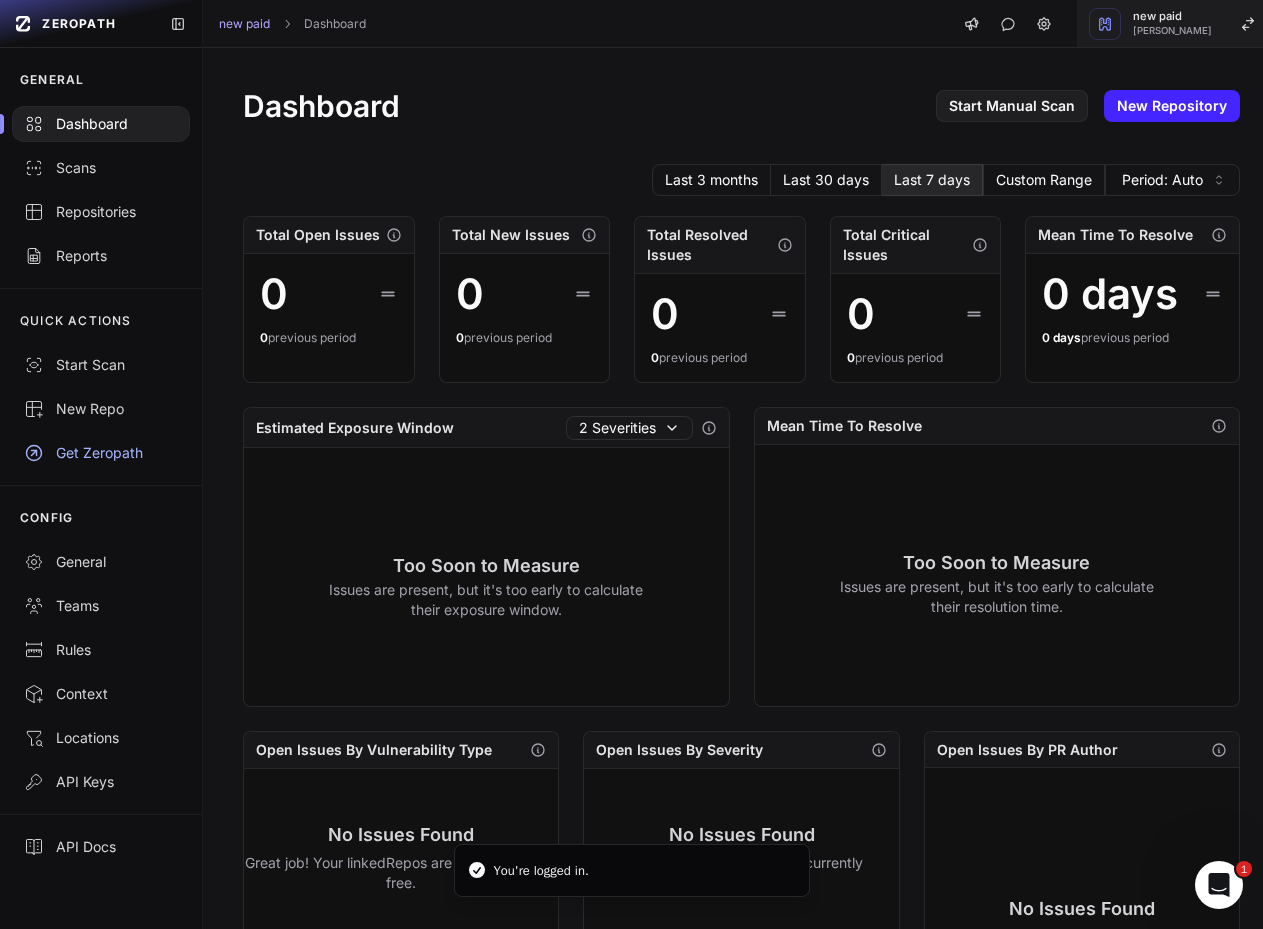 click on "new paid   Vlad Stohnii" 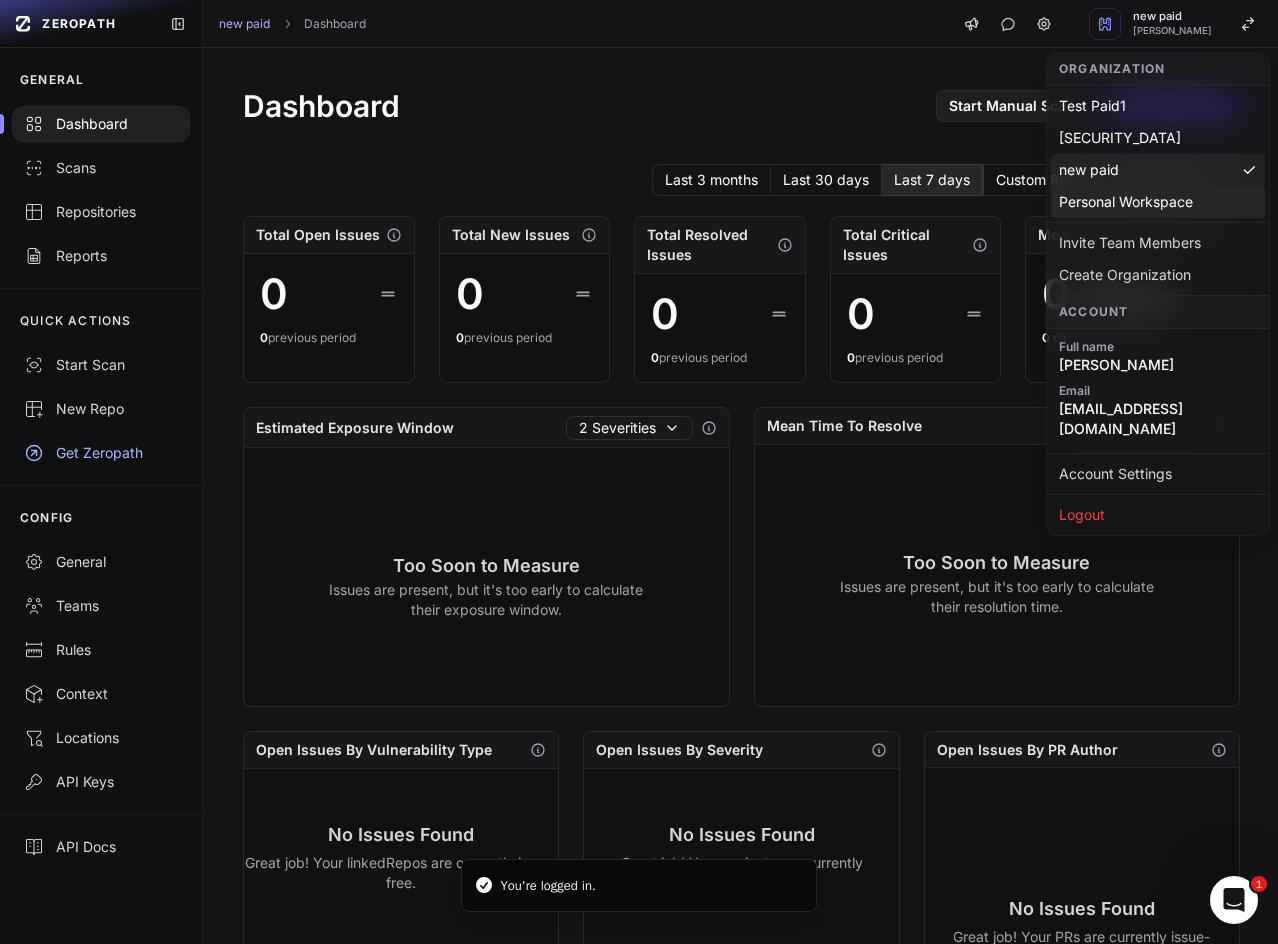 click on "Personal Workspace" 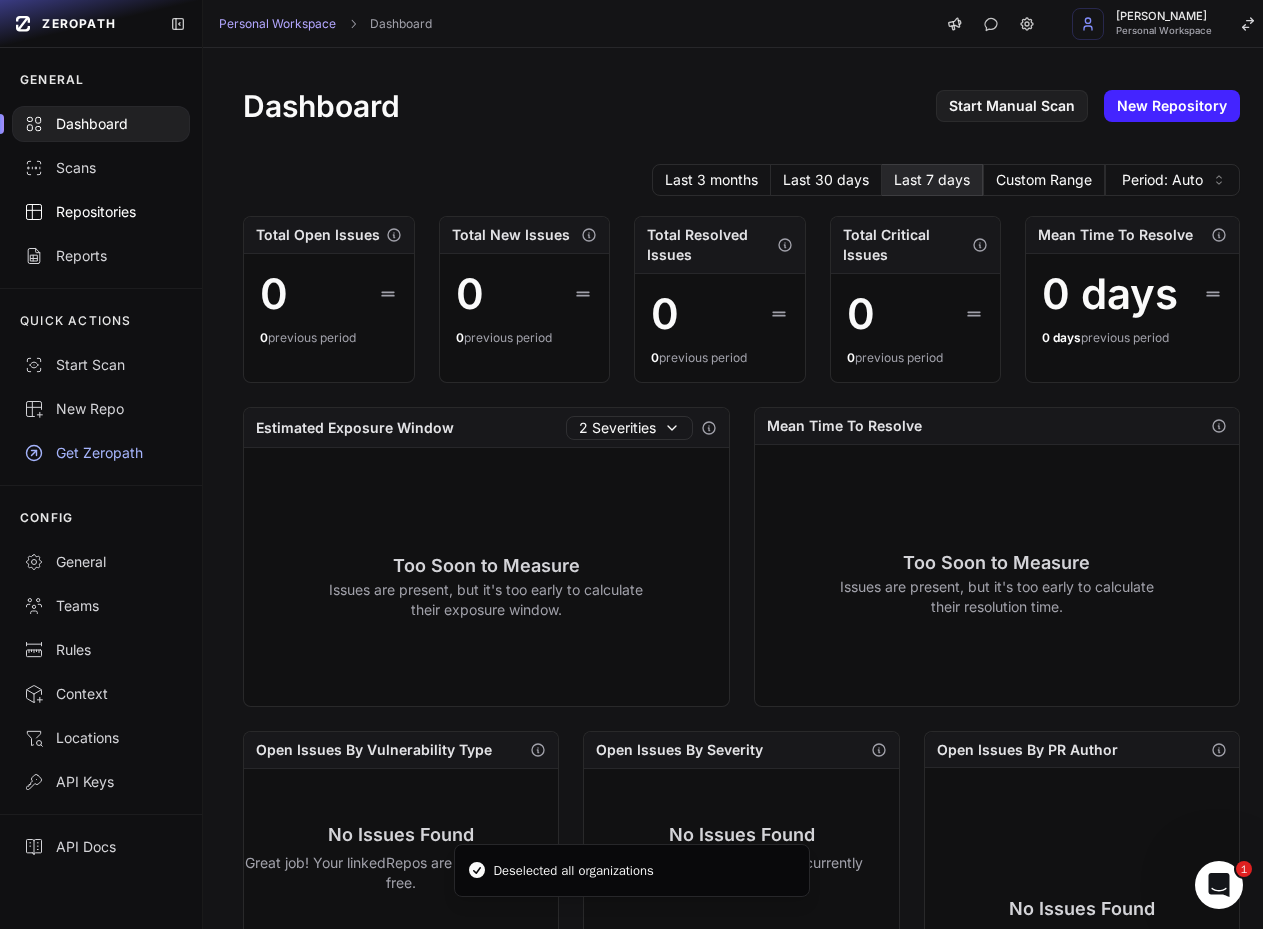 click on "Repositories" at bounding box center (101, 212) 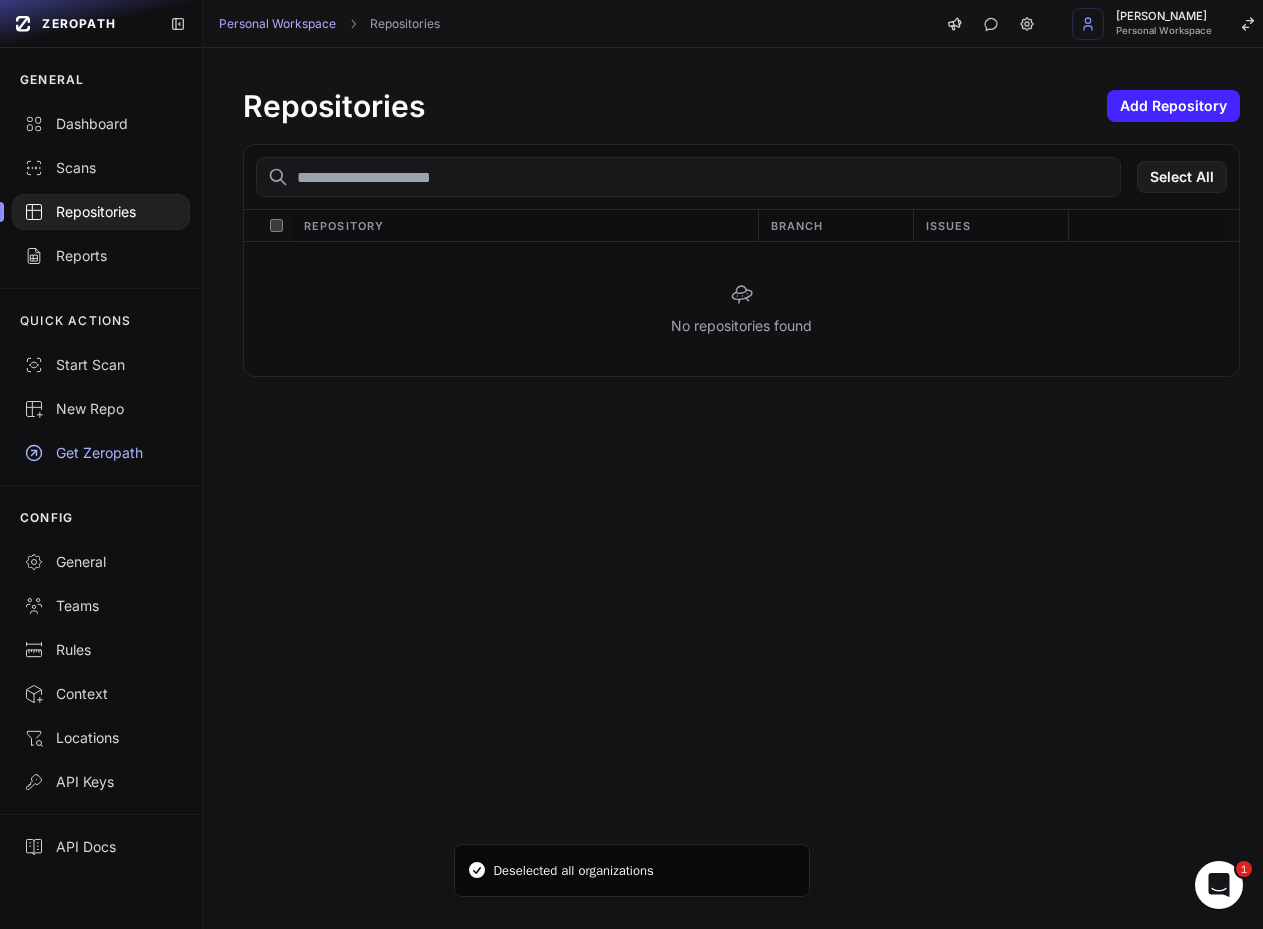 click on "Repositories   Add Repository           Select All           Repository     Branch     Issues             No repositories found" at bounding box center [741, 232] 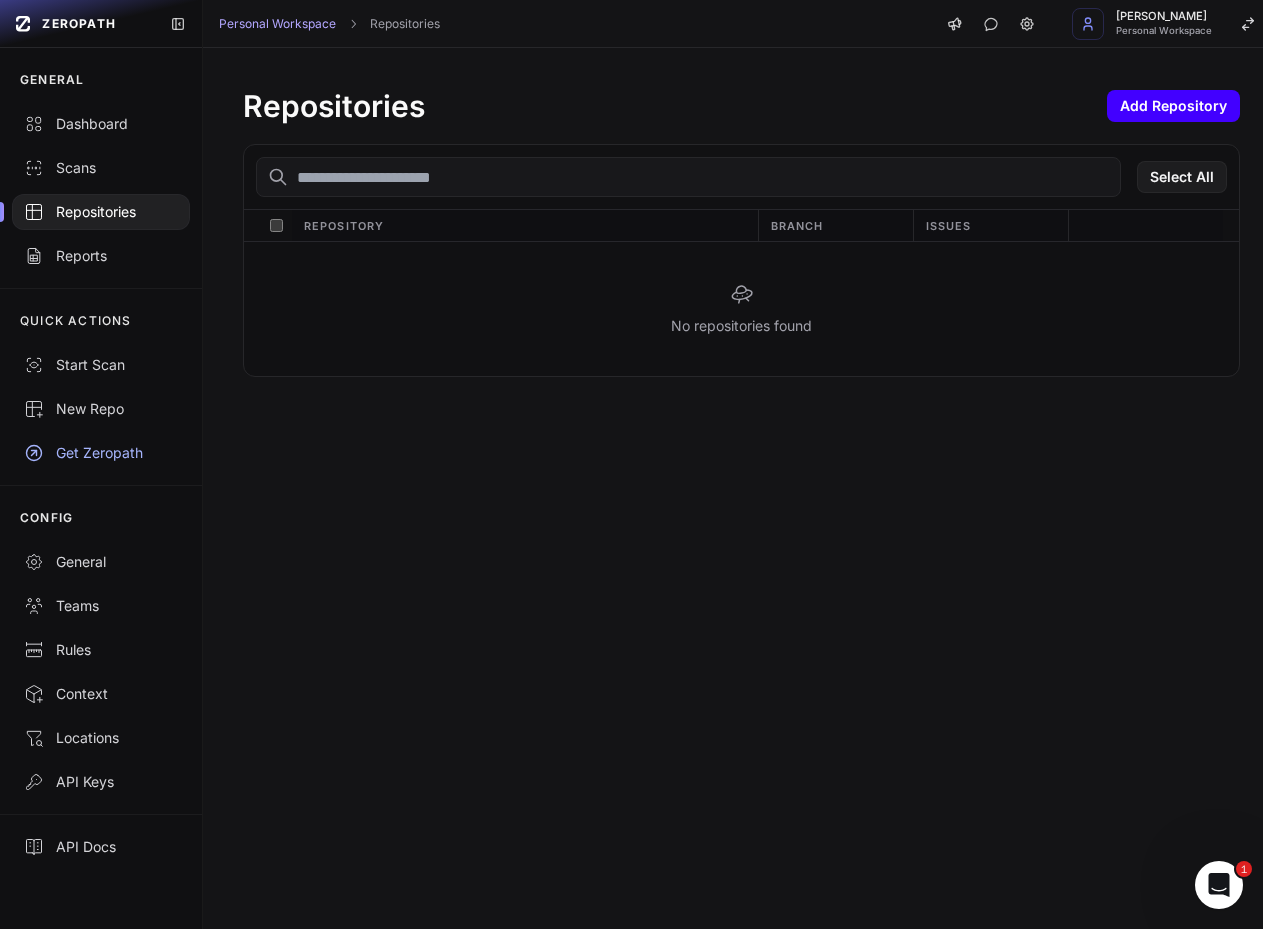 click on "Add Repository" at bounding box center [1173, 106] 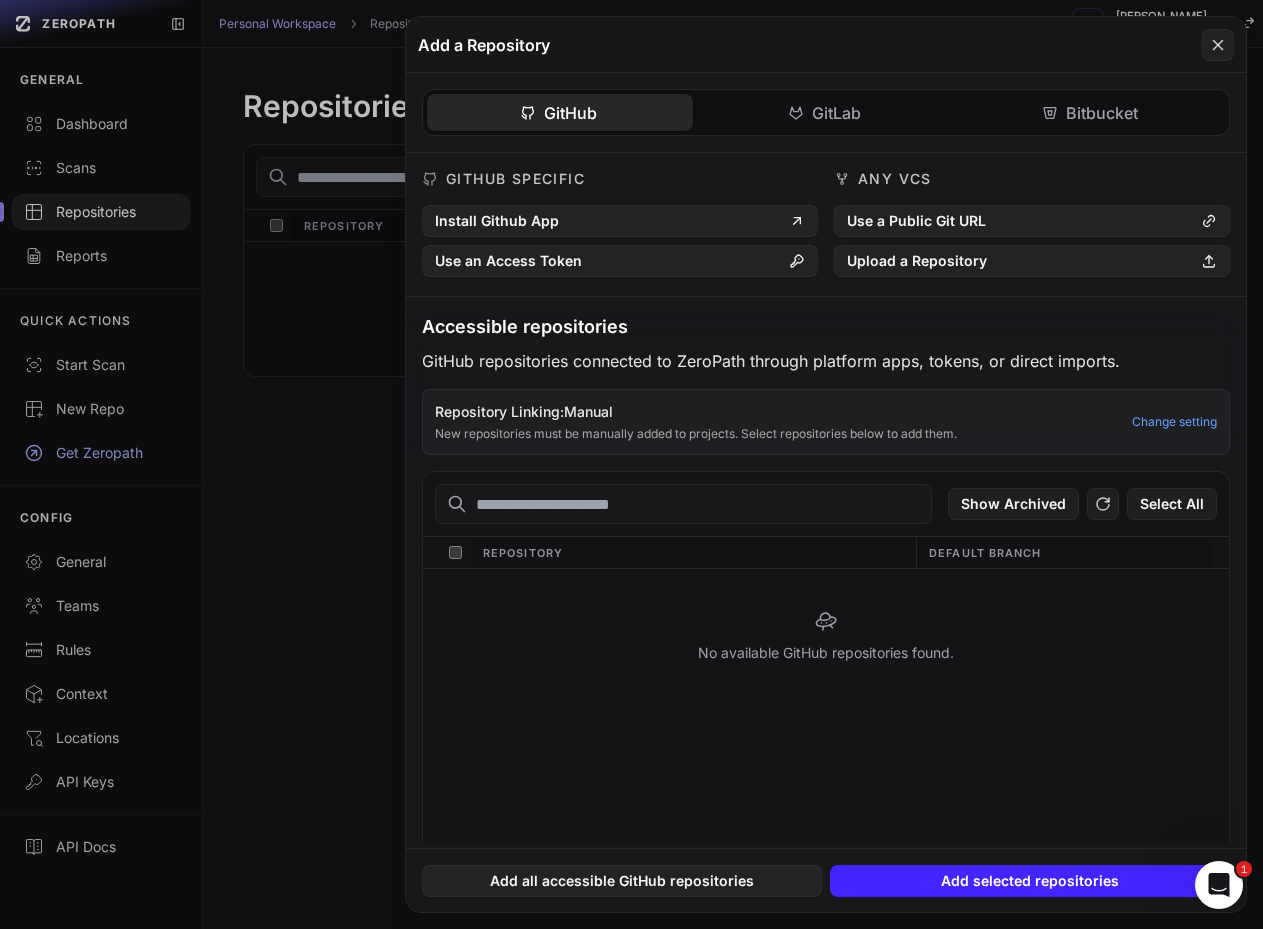 click 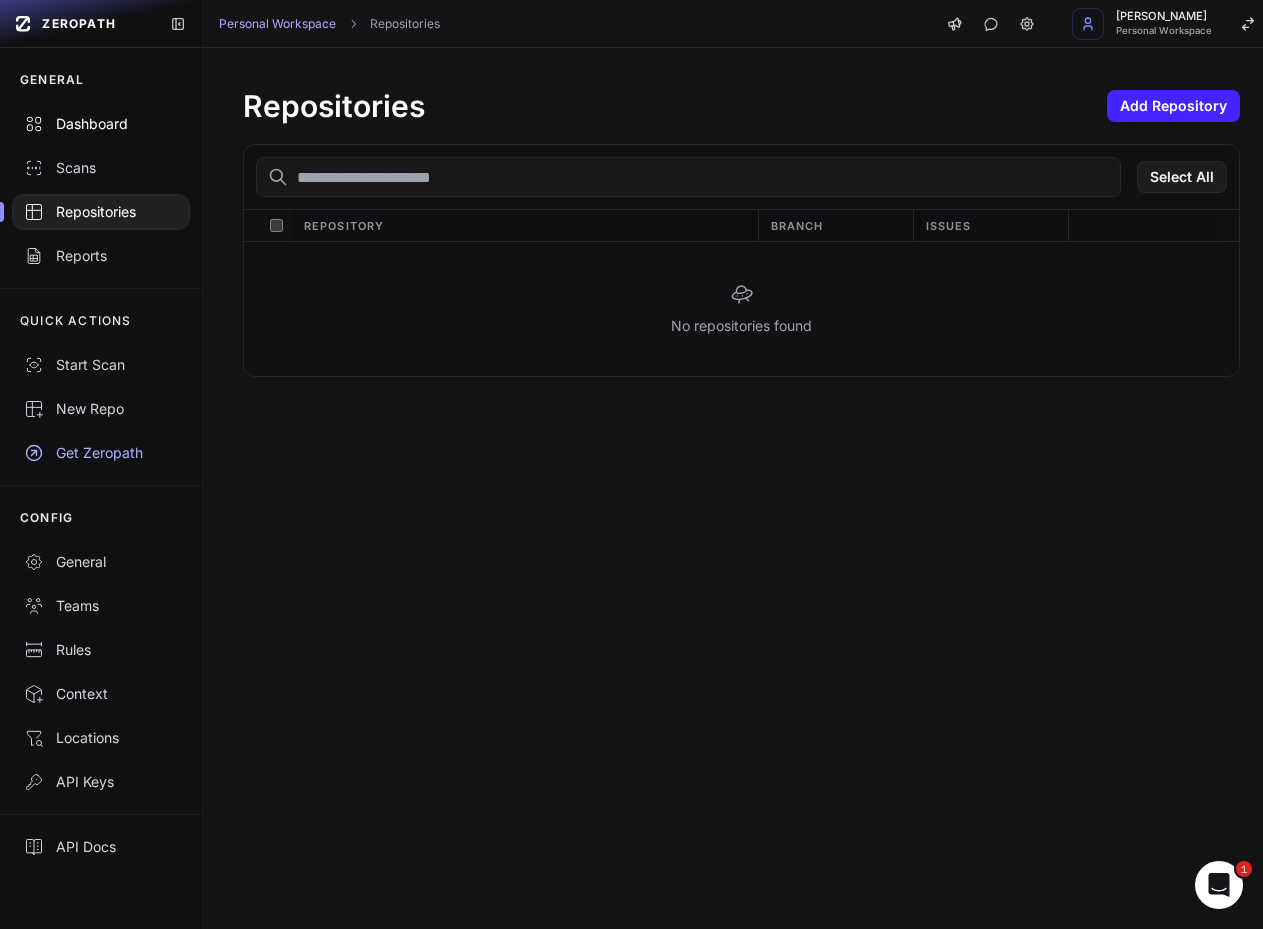 click on "Dashboard" at bounding box center (101, 124) 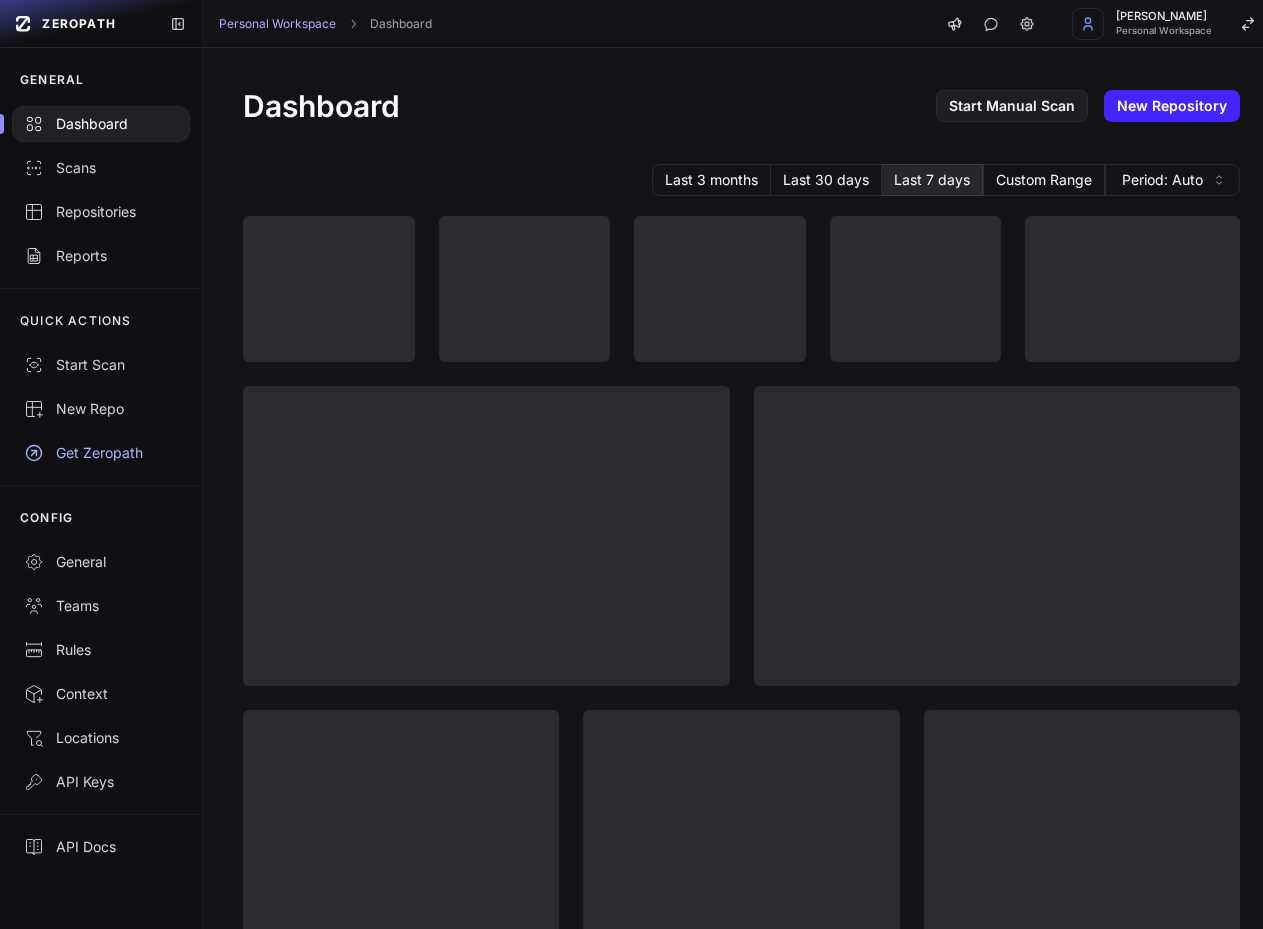 scroll, scrollTop: 0, scrollLeft: 0, axis: both 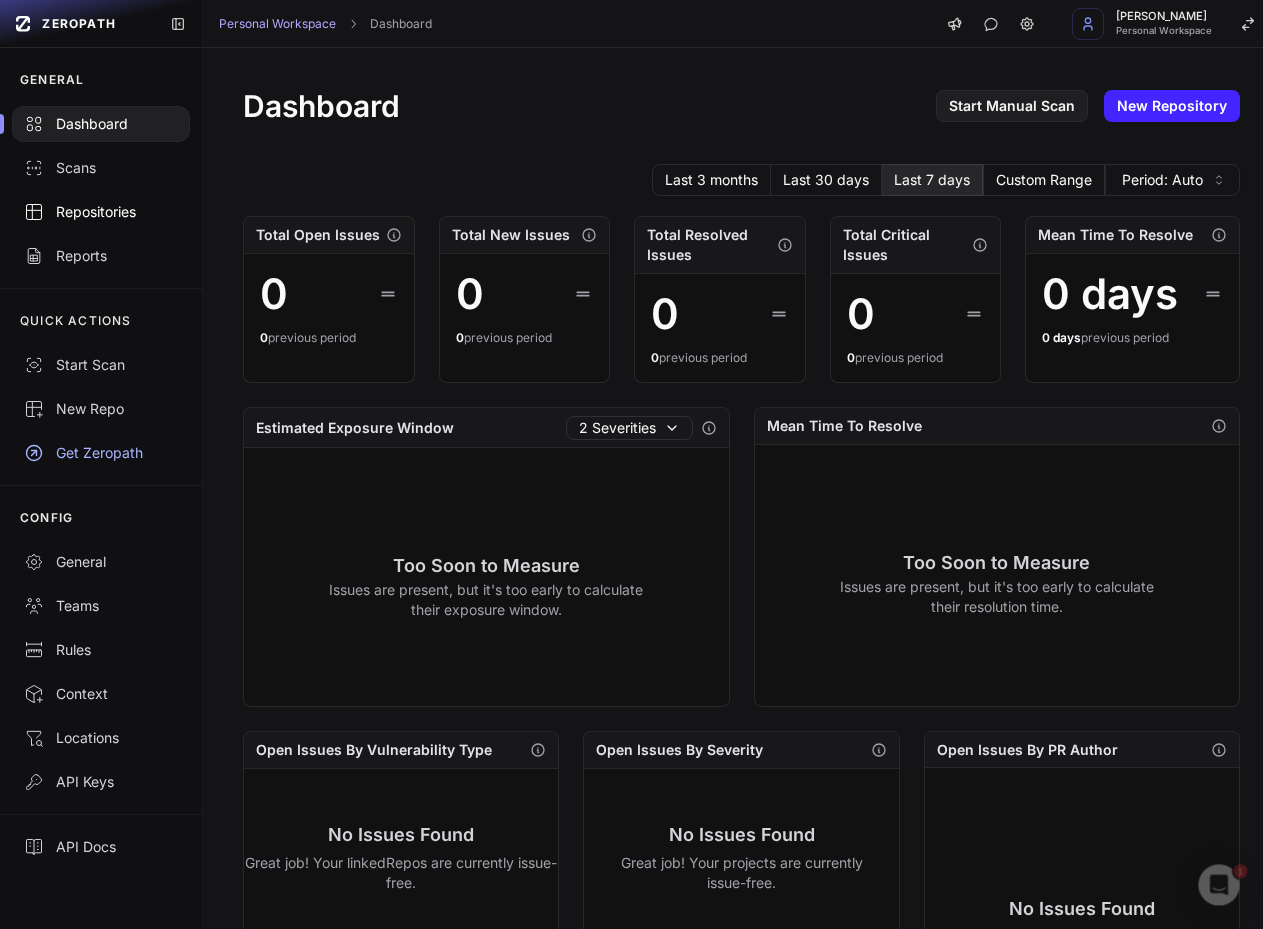 click on "Repositories" at bounding box center (101, 212) 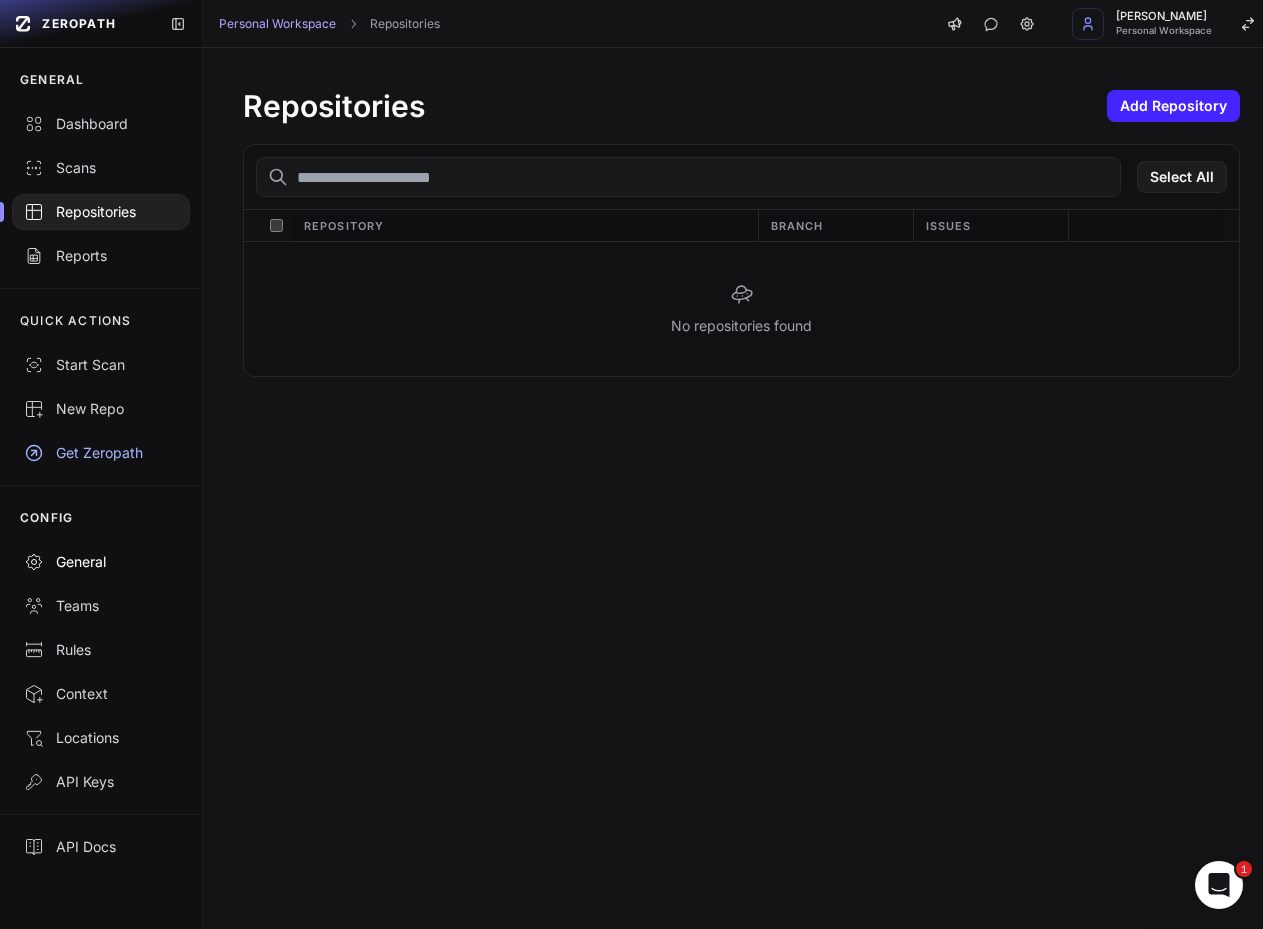 click on "General" at bounding box center [101, 562] 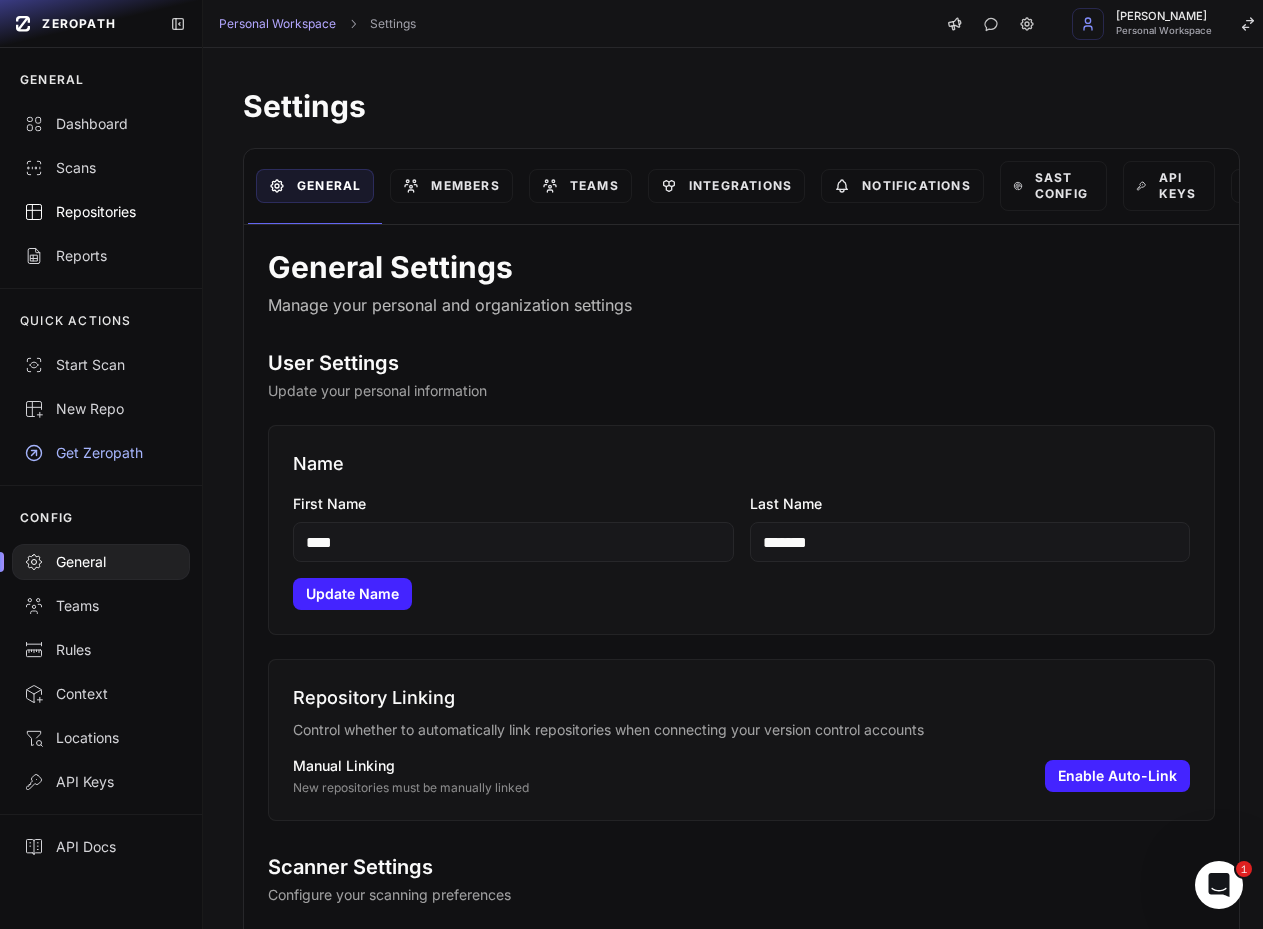 click on "Repositories" at bounding box center (101, 212) 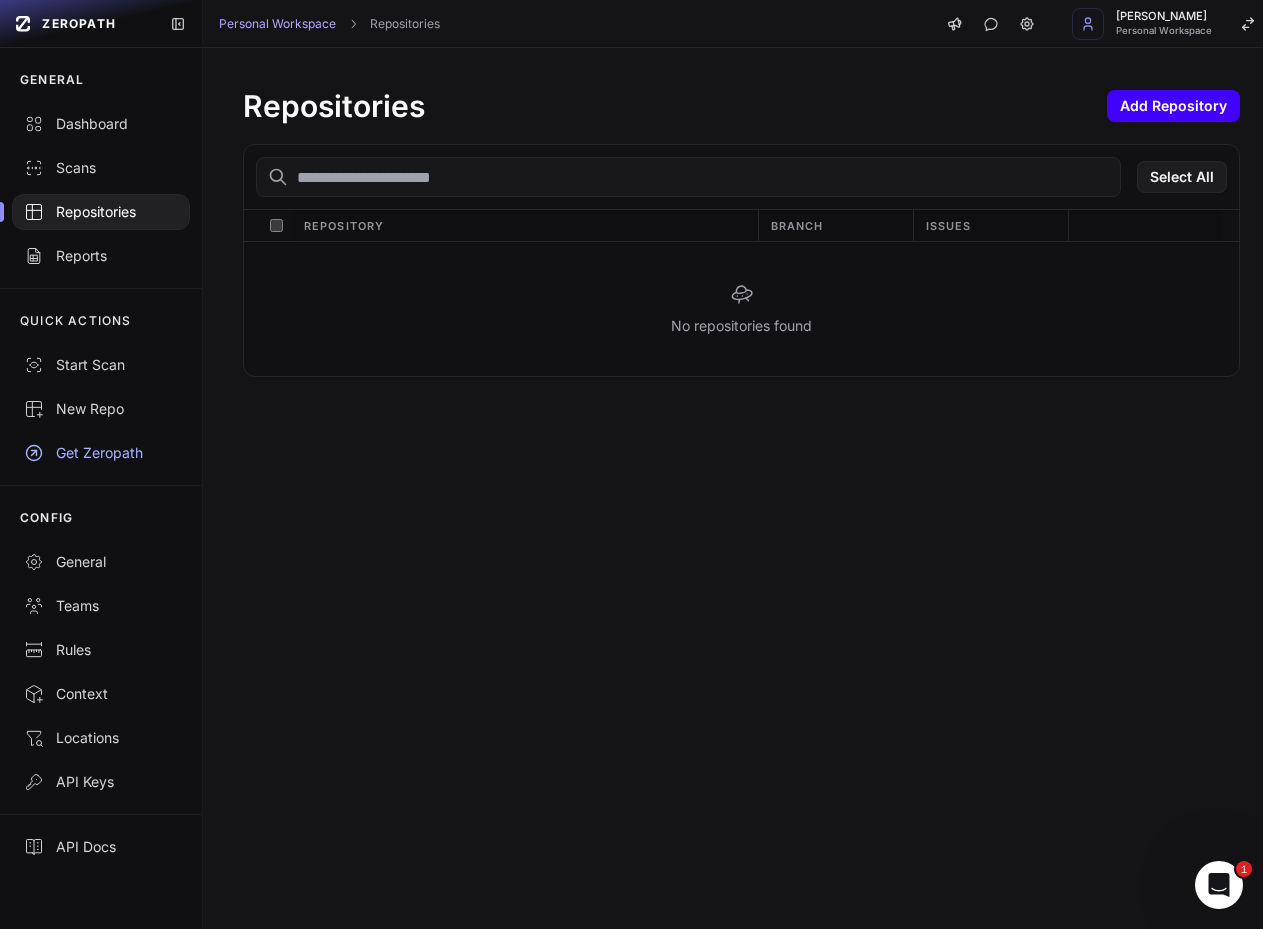 click on "Add Repository" at bounding box center [1173, 106] 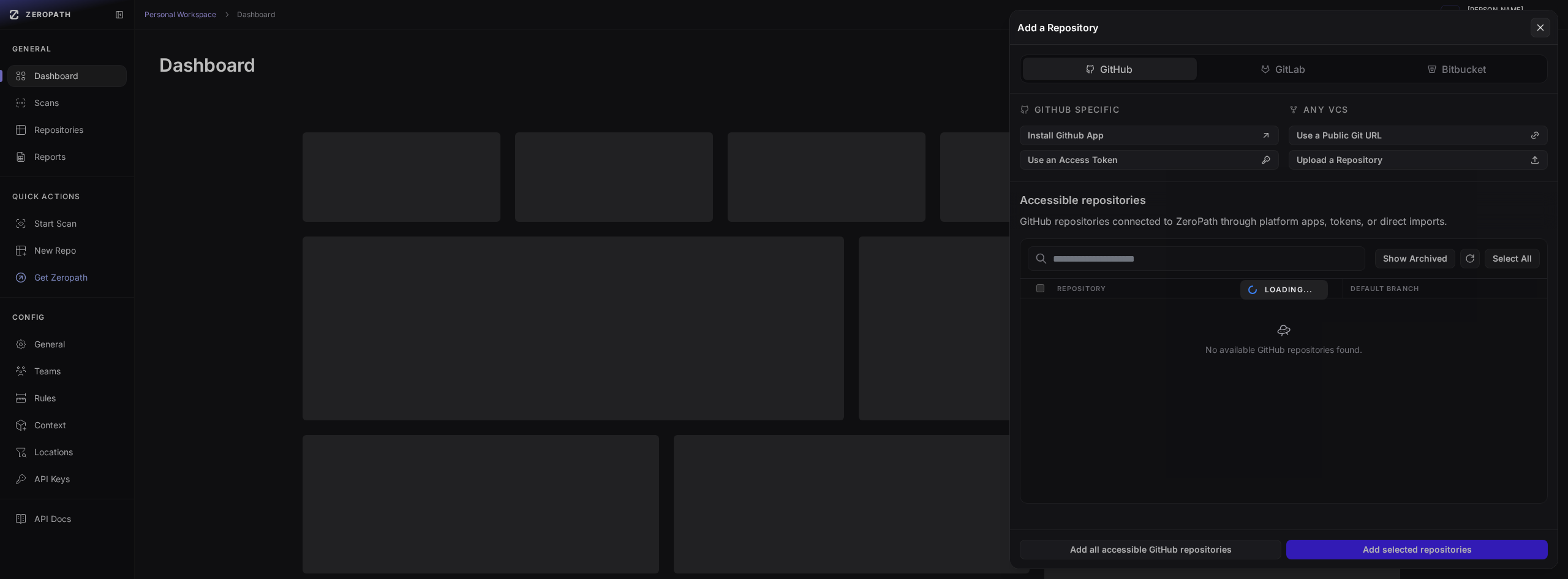 scroll, scrollTop: 0, scrollLeft: 0, axis: both 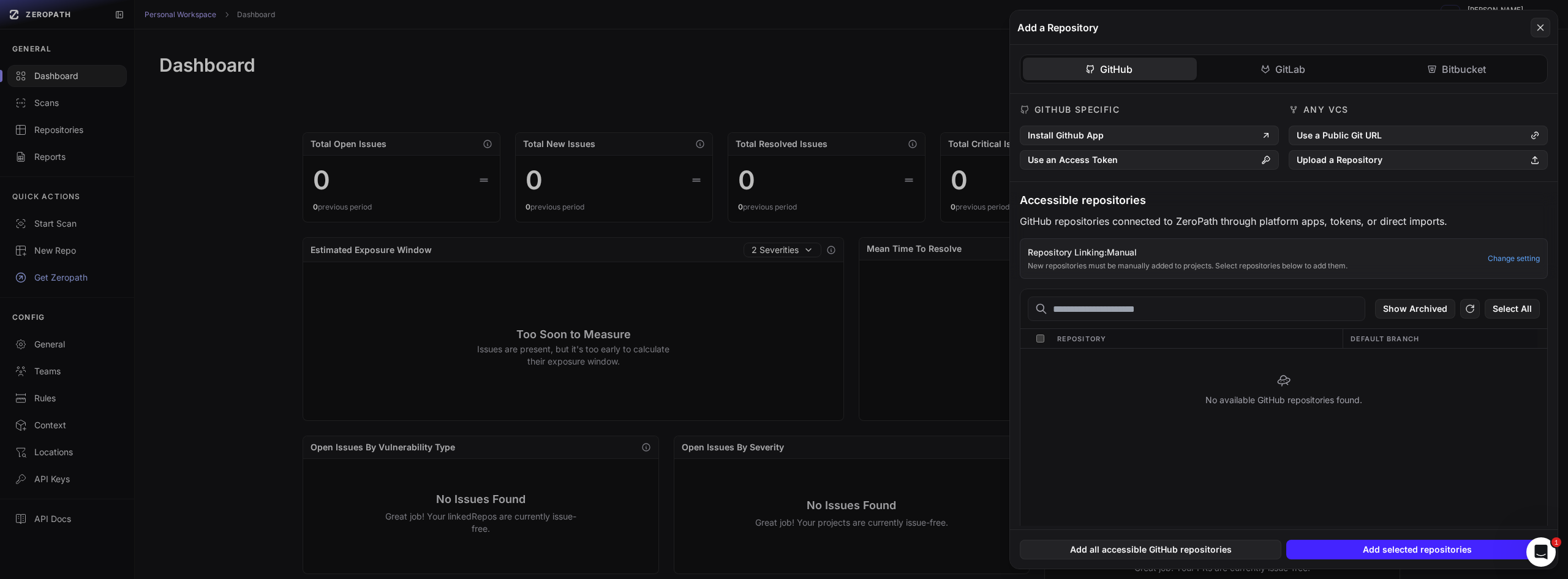 click 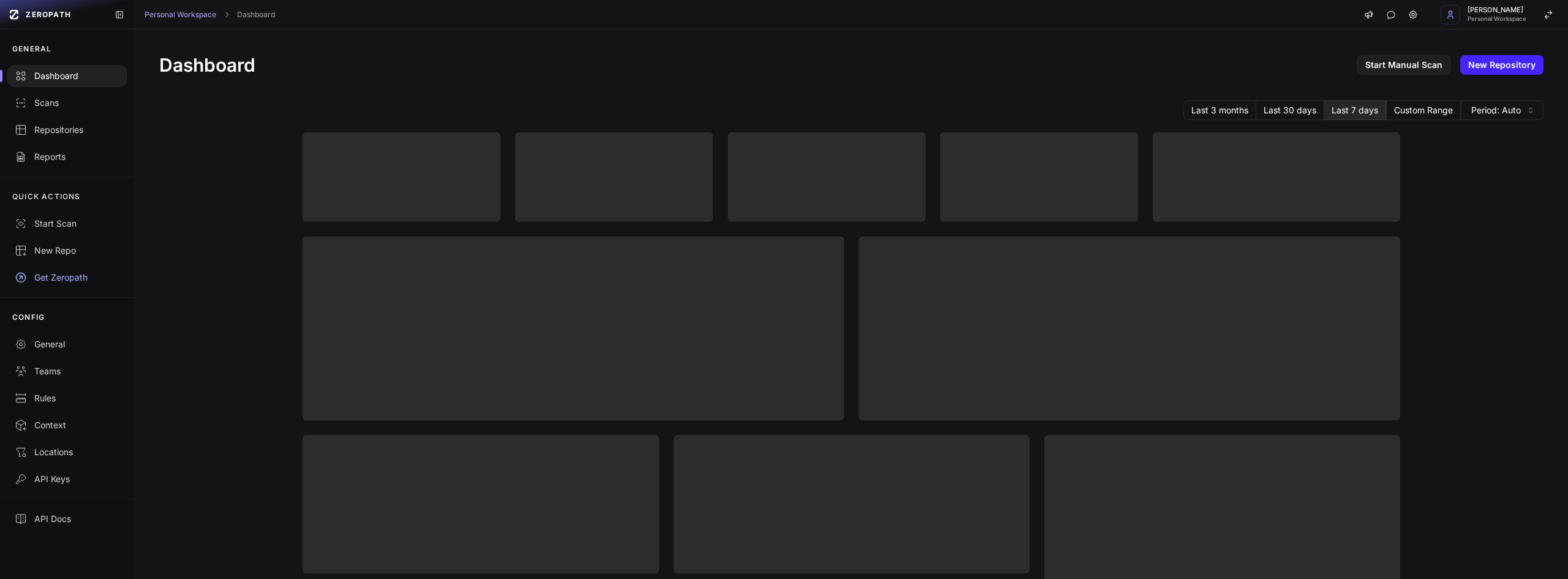 scroll, scrollTop: 0, scrollLeft: 0, axis: both 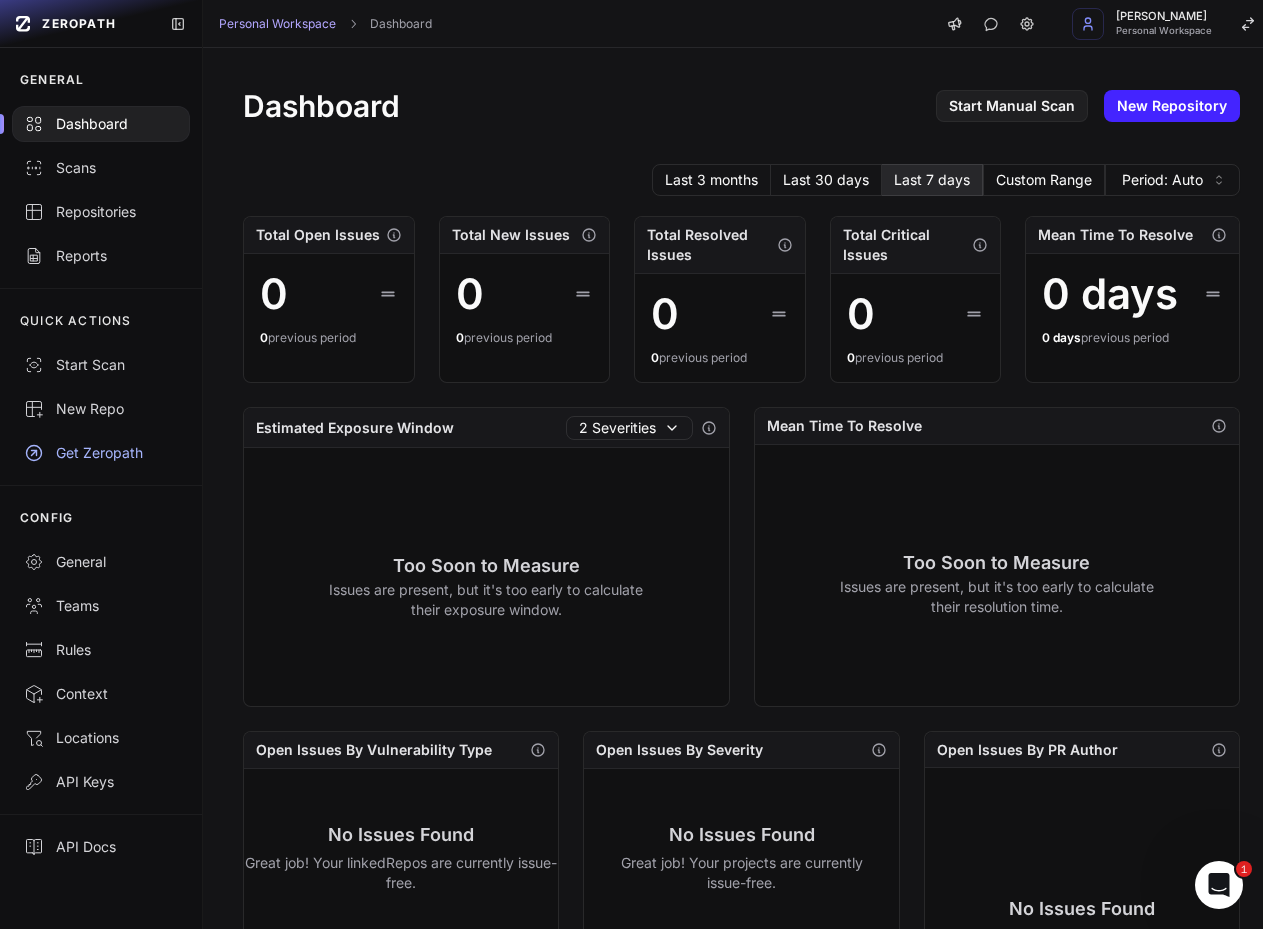 click on "Dashboard   Start Manual Scan     New Repository   Last 3 months   Last 30 days   Last 7 days   Custom Range   Period: Auto         Total Open Issues       0     0  previous period Total New Issues       0     0  previous period Total Resolved Issues       0     0  previous period Total Critical Issues       0     0  previous period Mean Time To Resolve       0 days     0 days  previous period   Estimated Exposure Window   2 Severities           Too Soon to Measure   Issues are present, but it's too early to calculate their exposure window.   Mean Time To Resolve       Too Soon to Measure   Issues are present, but it's too early to calculate their resolution time.   Open Issues By Vulnerability Type       No Issues Found   Great job! Your linkedRepos are currently issue-free.   Open Issues By Severity       No Issues Found   Great job! Your projects are currently issue-free.   Metrics       No Custom Metrics   Start using ZeroPath to see custom metrics!   Most Critical Open Issues       No Issues Found" at bounding box center [741, 784] 